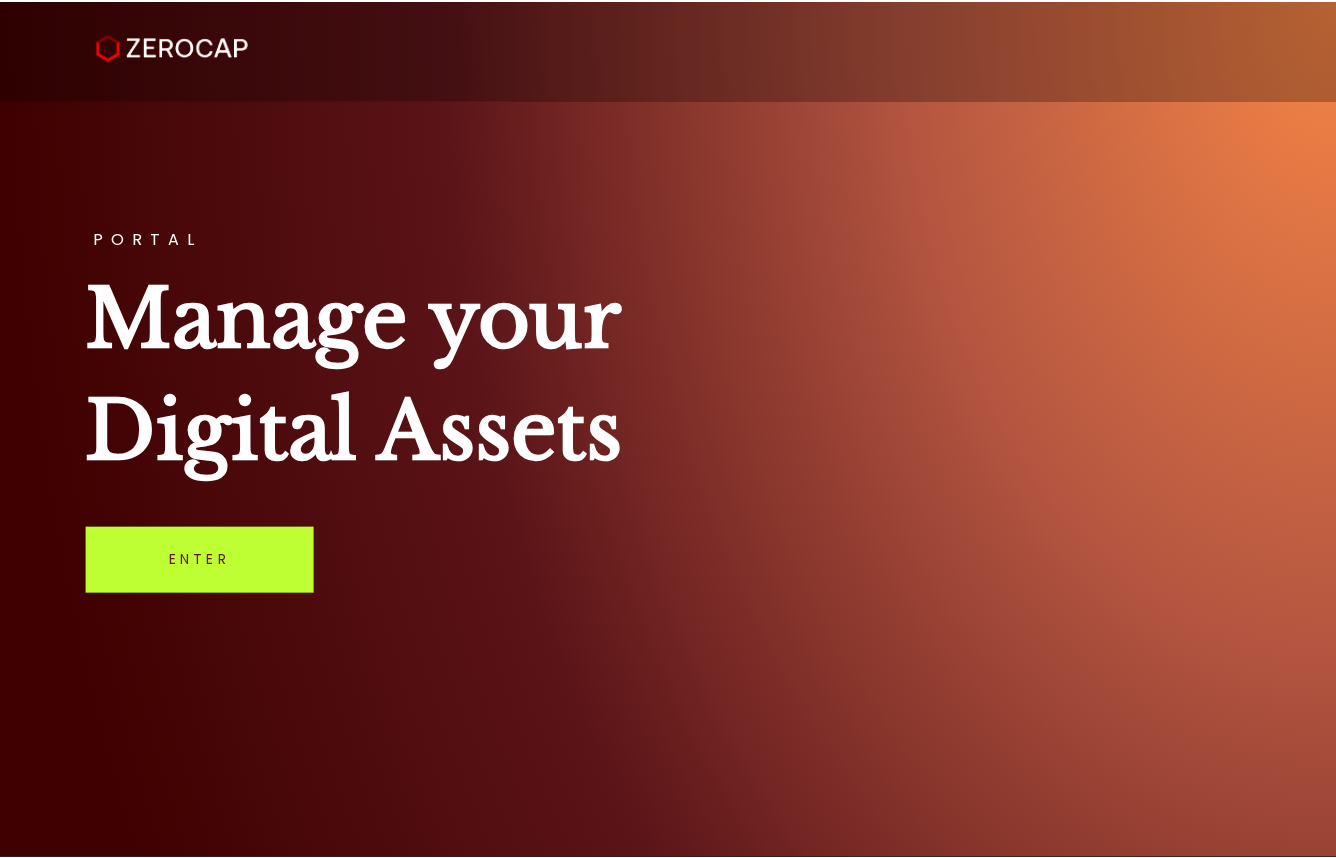 scroll, scrollTop: 0, scrollLeft: 0, axis: both 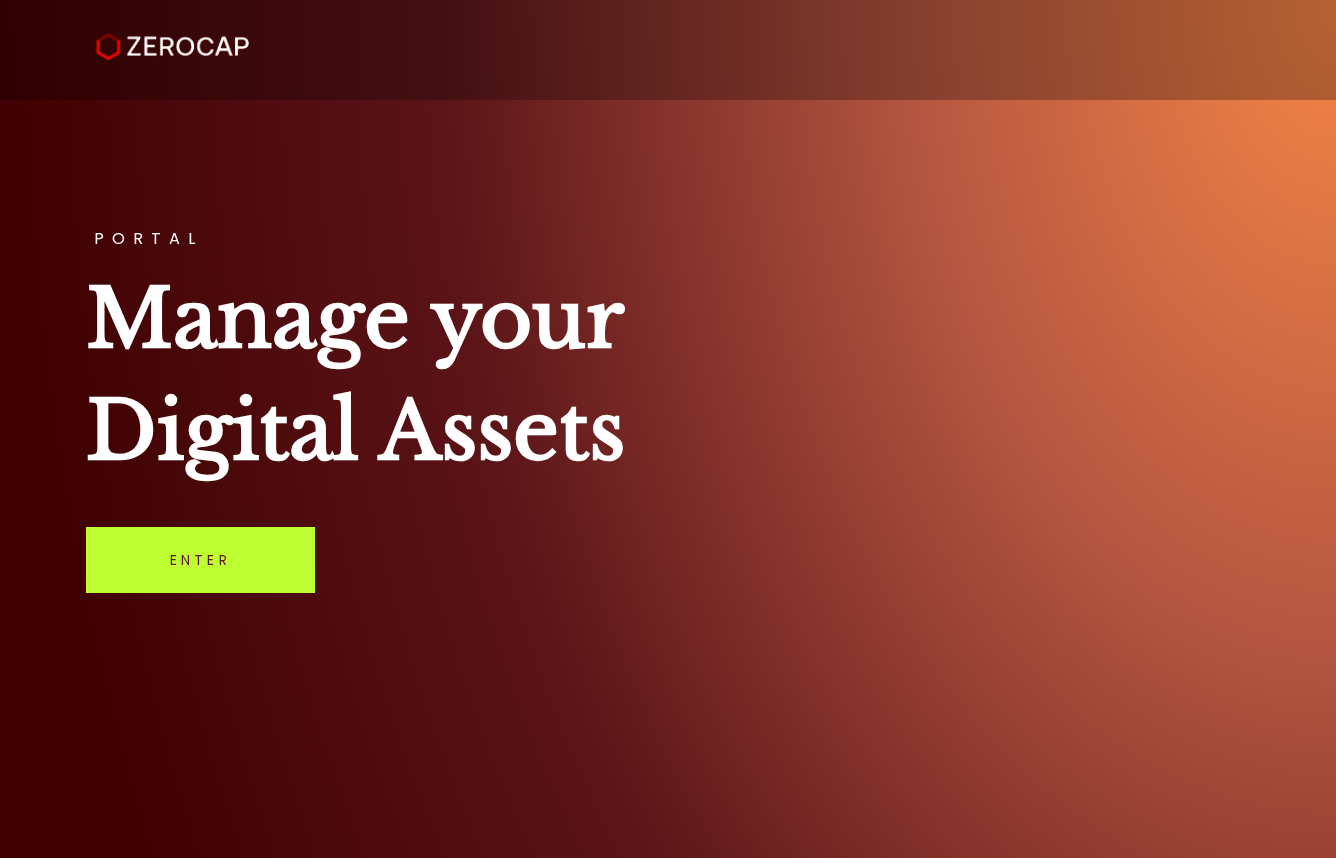 click on "Enter" at bounding box center [200, 560] 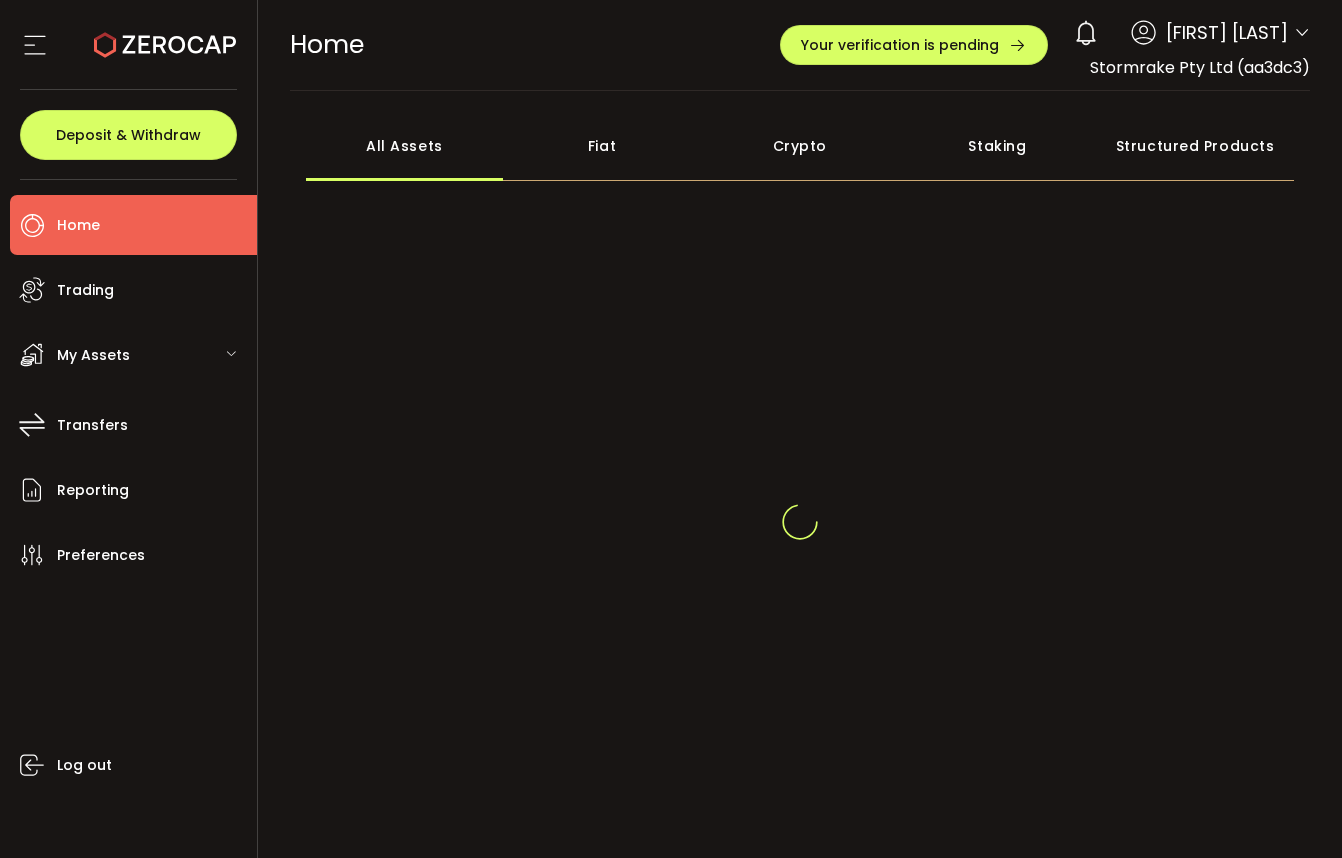 scroll, scrollTop: 0, scrollLeft: 0, axis: both 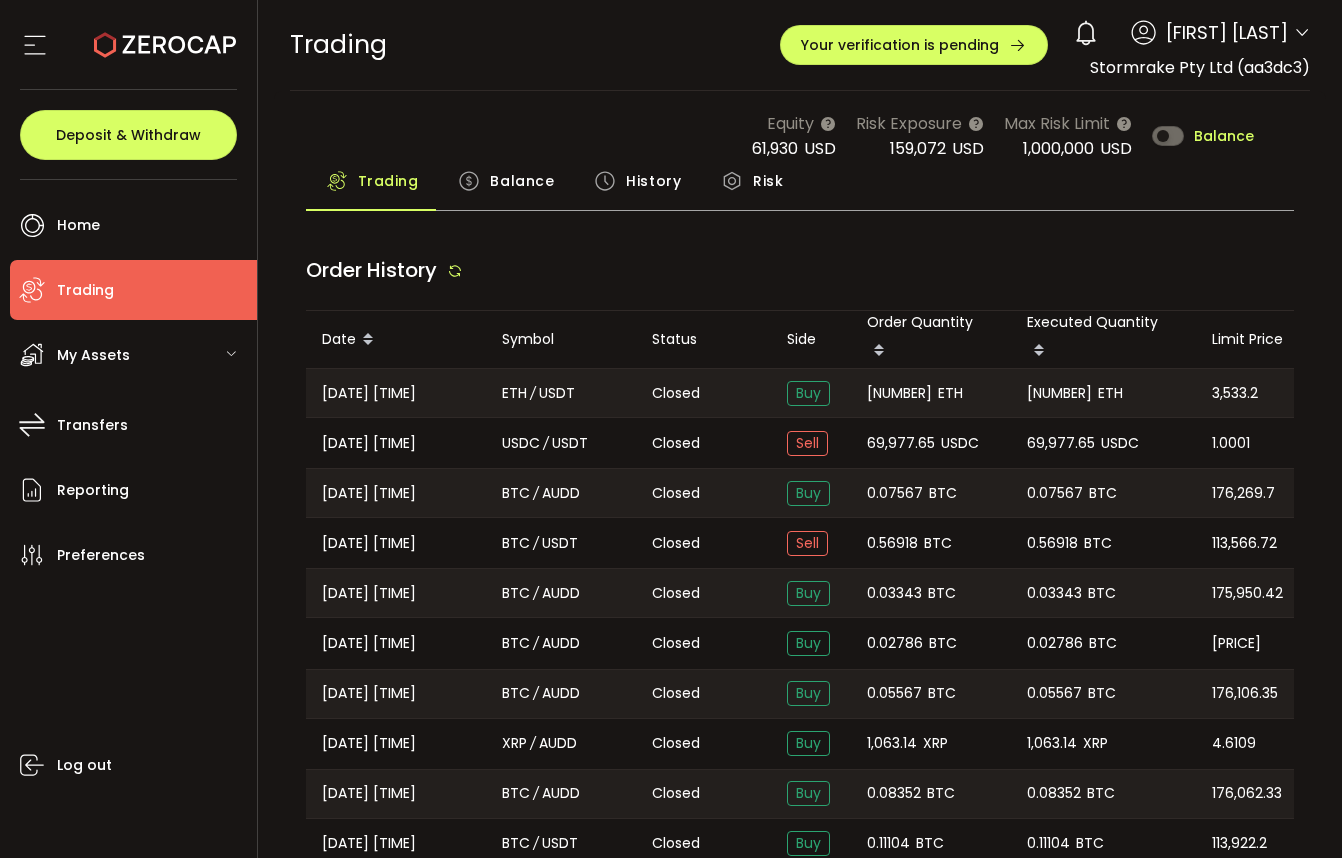 type on "***" 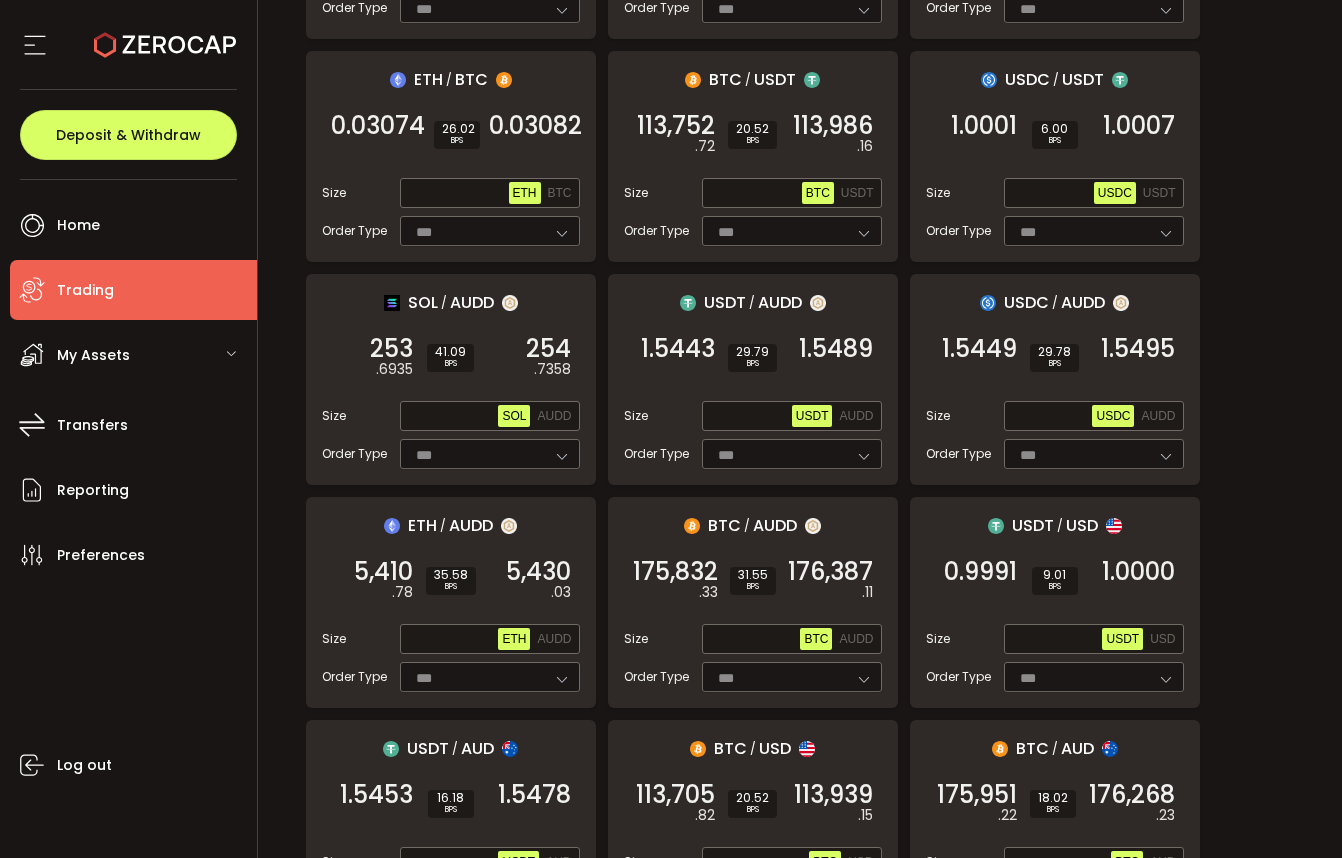 scroll, scrollTop: 459, scrollLeft: 0, axis: vertical 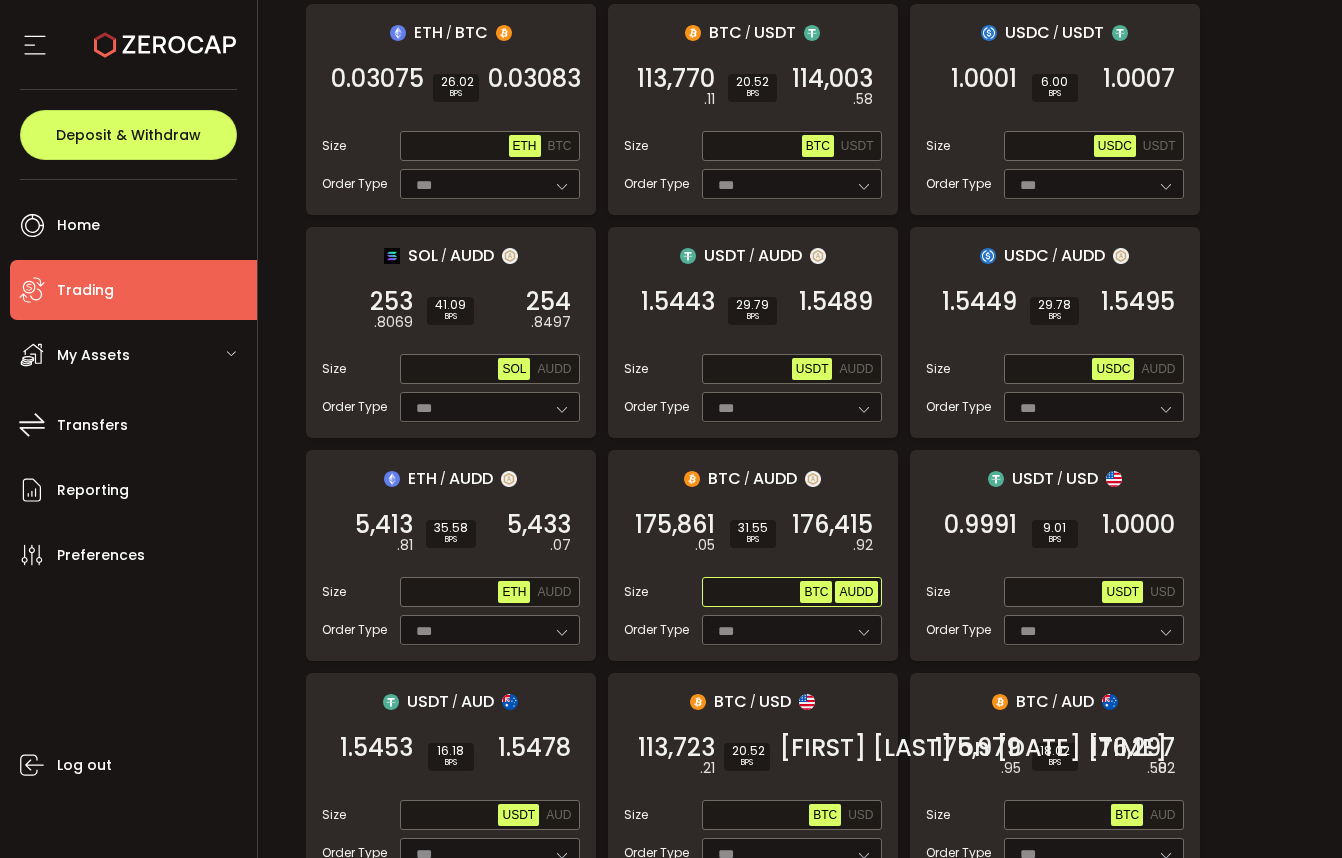 click on "AUDD" at bounding box center (856, 592) 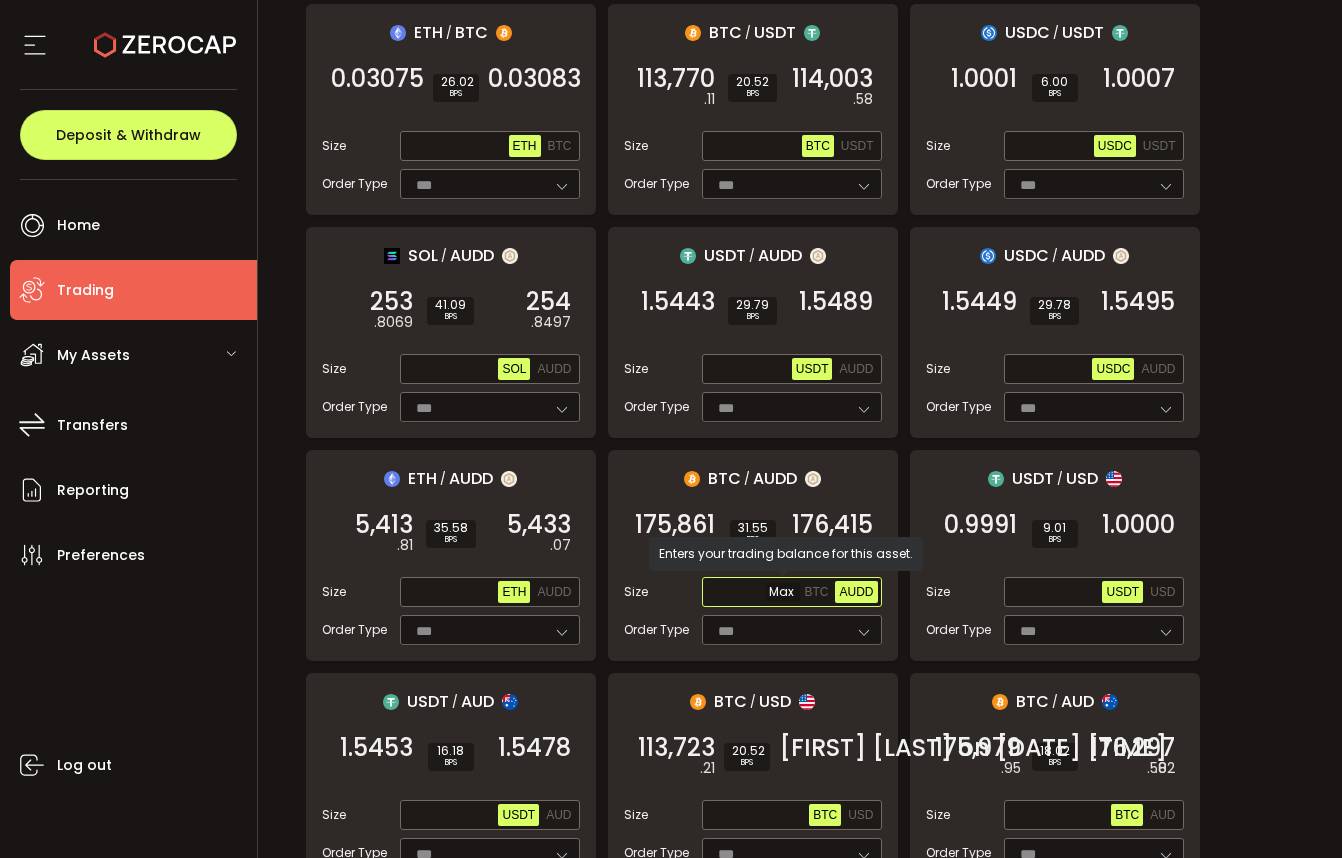 click at bounding box center (753, 593) 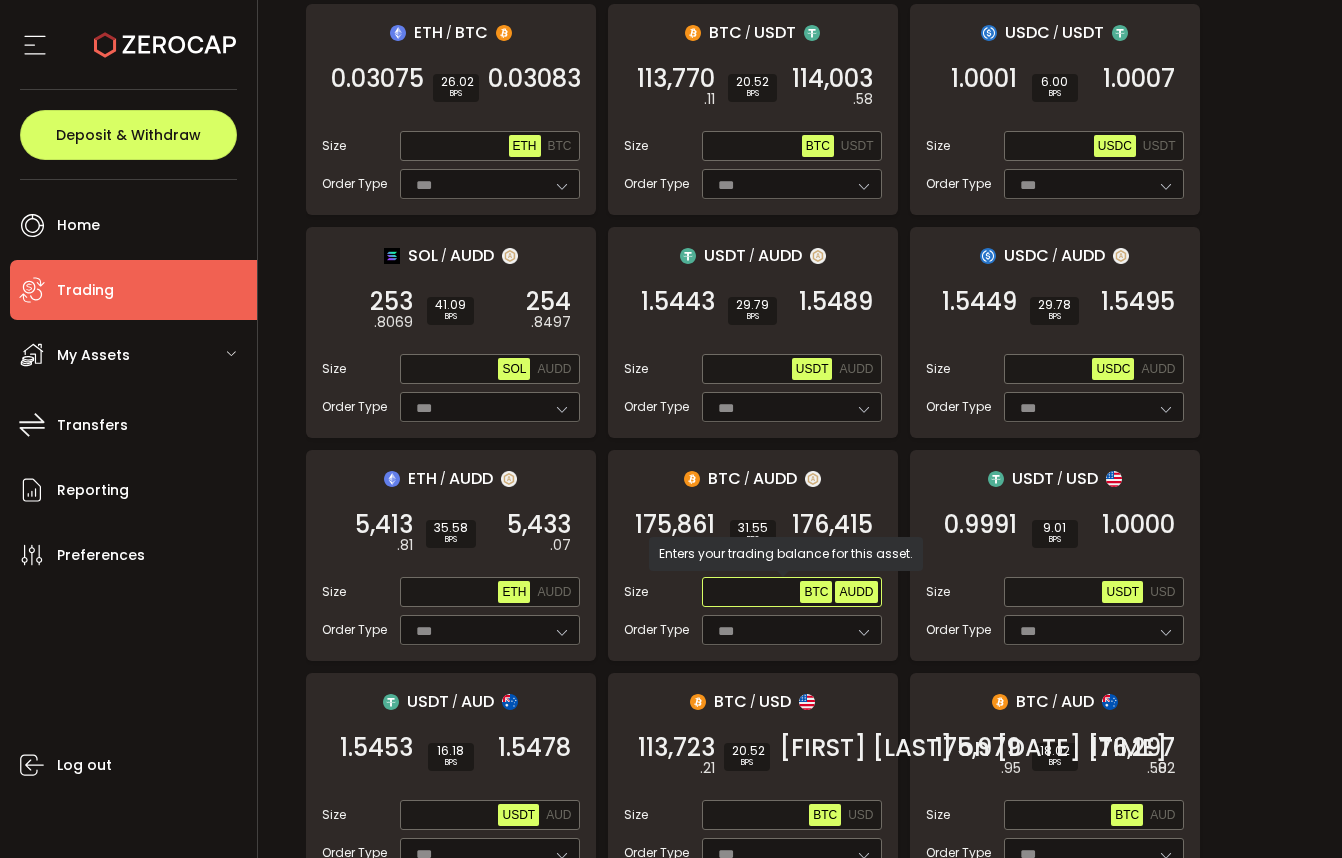 paste on "**********" 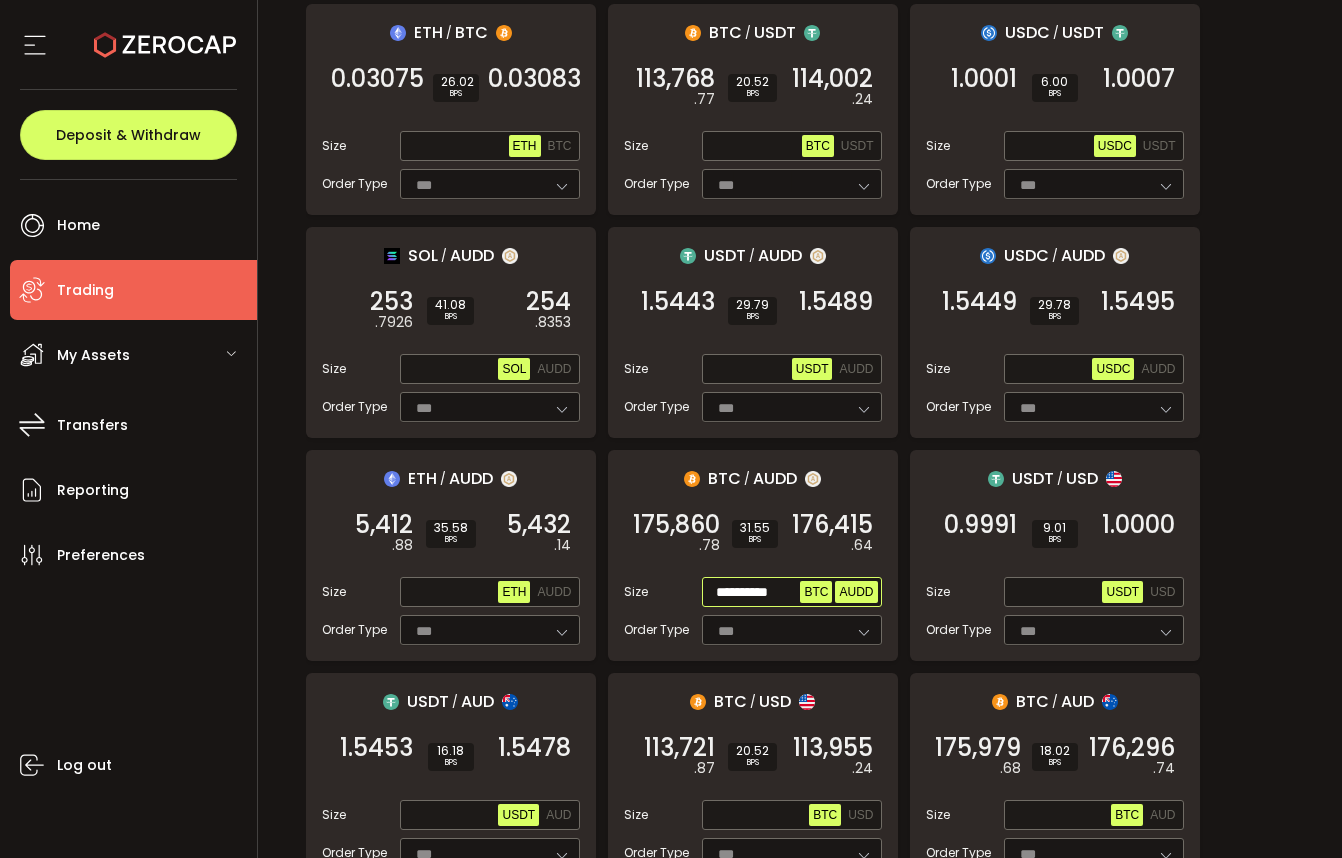 scroll, scrollTop: 0, scrollLeft: 0, axis: both 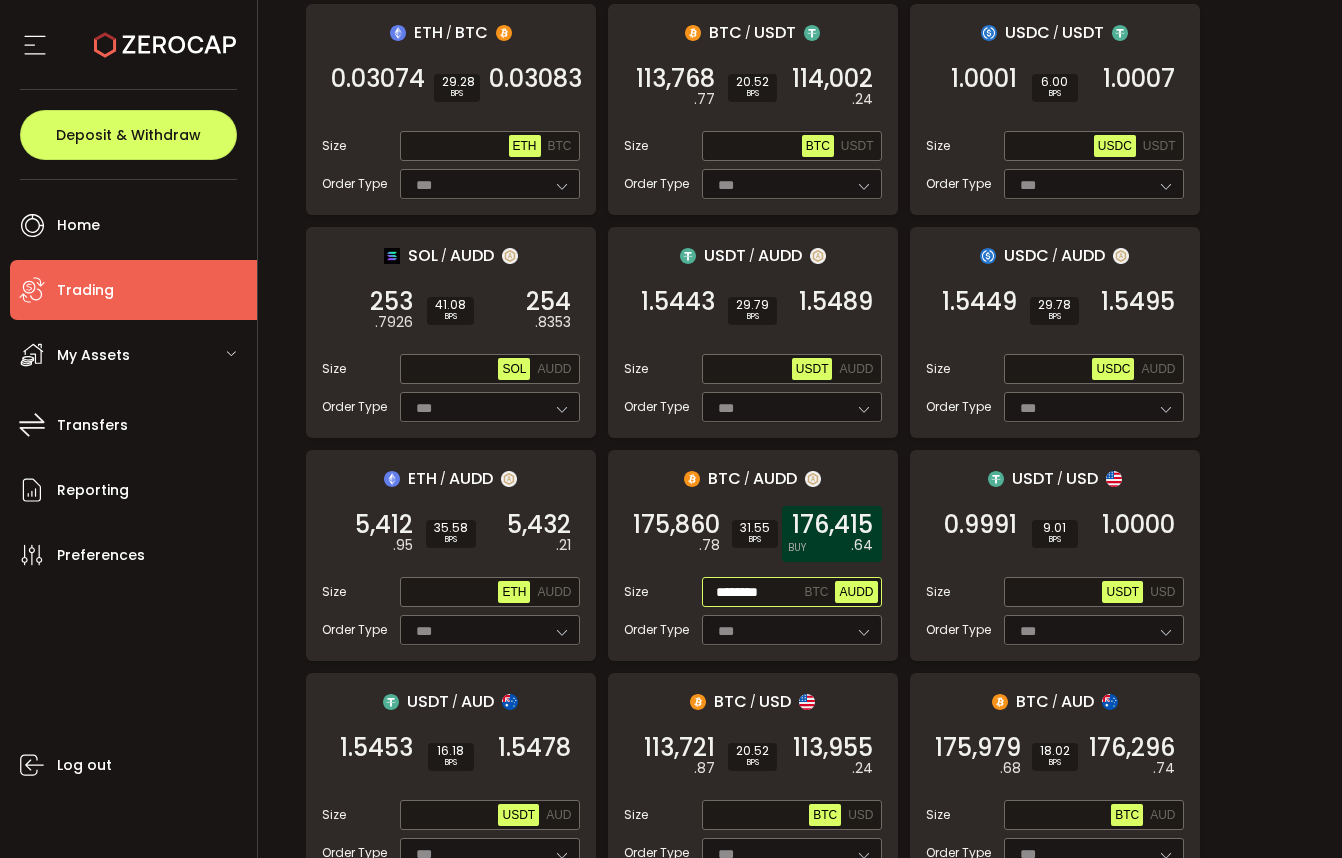 type on "********" 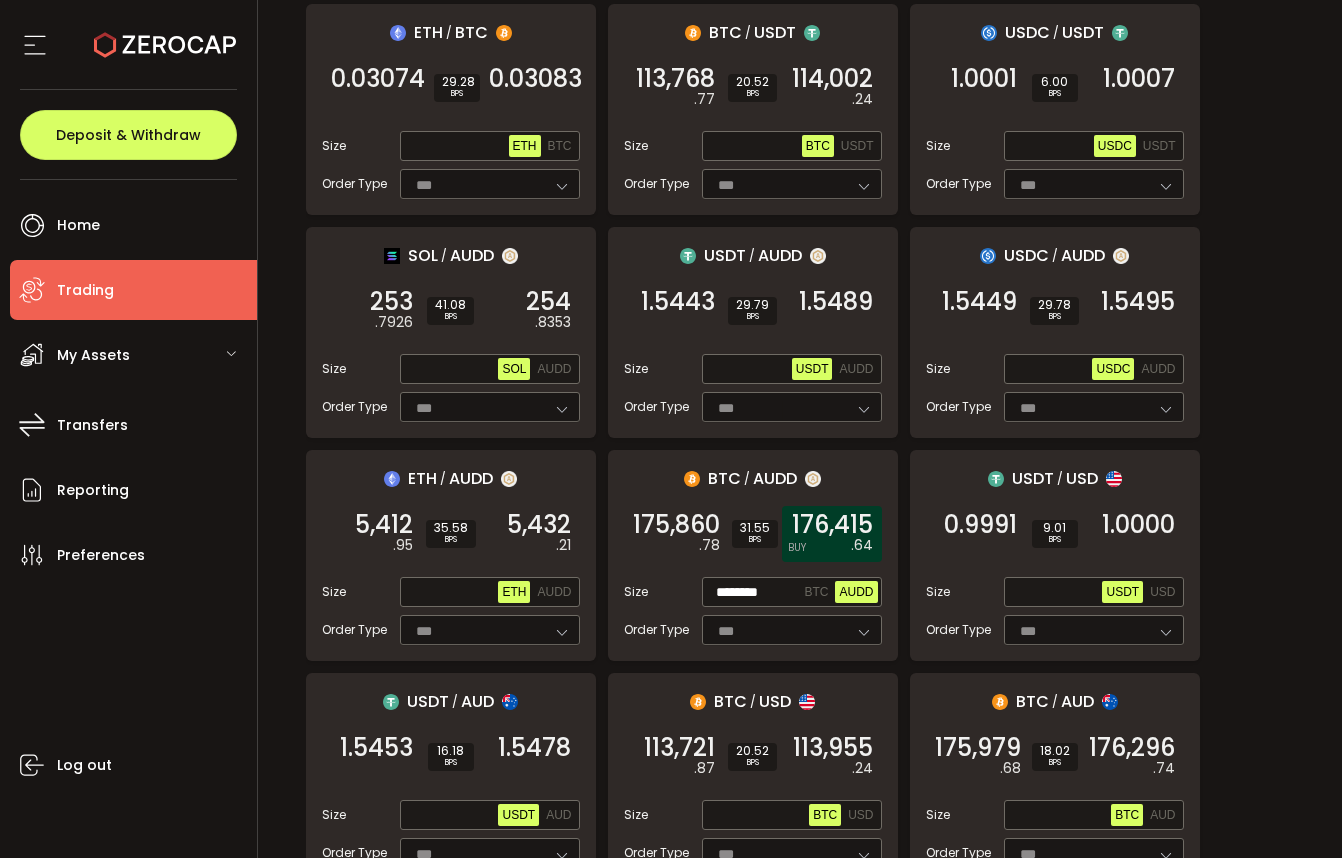 click on "176,415" at bounding box center [832, 525] 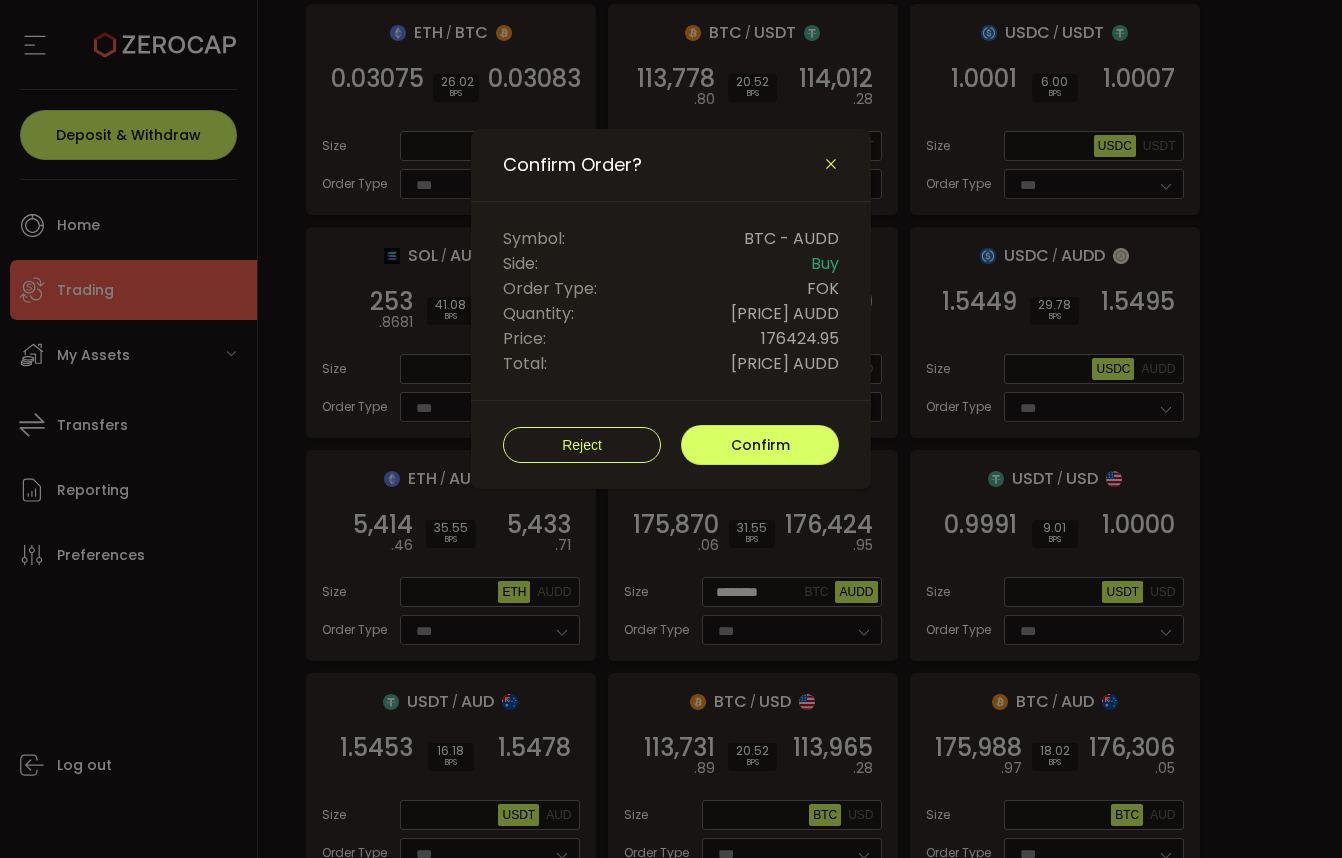 click at bounding box center (831, 164) 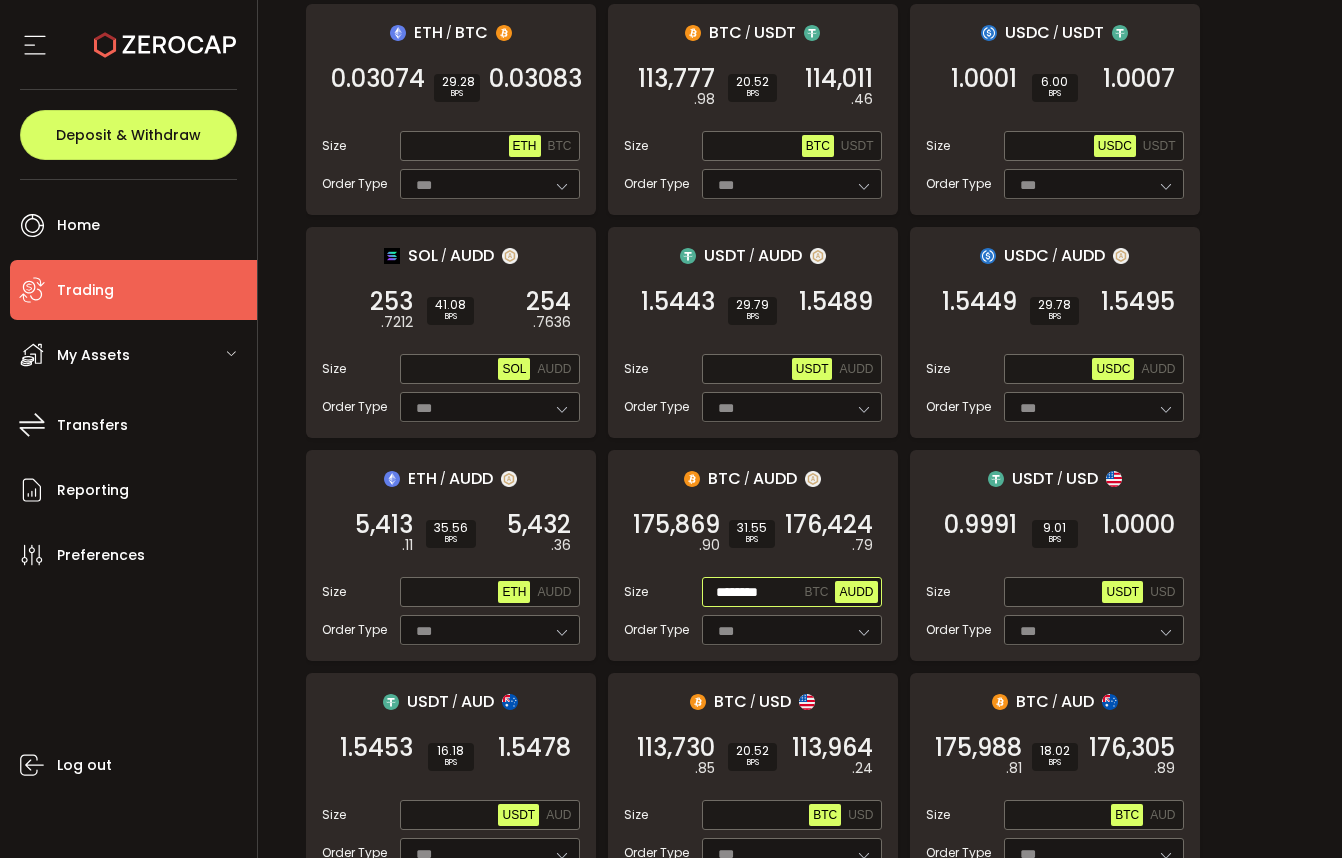 click on "AUDD" at bounding box center (856, 592) 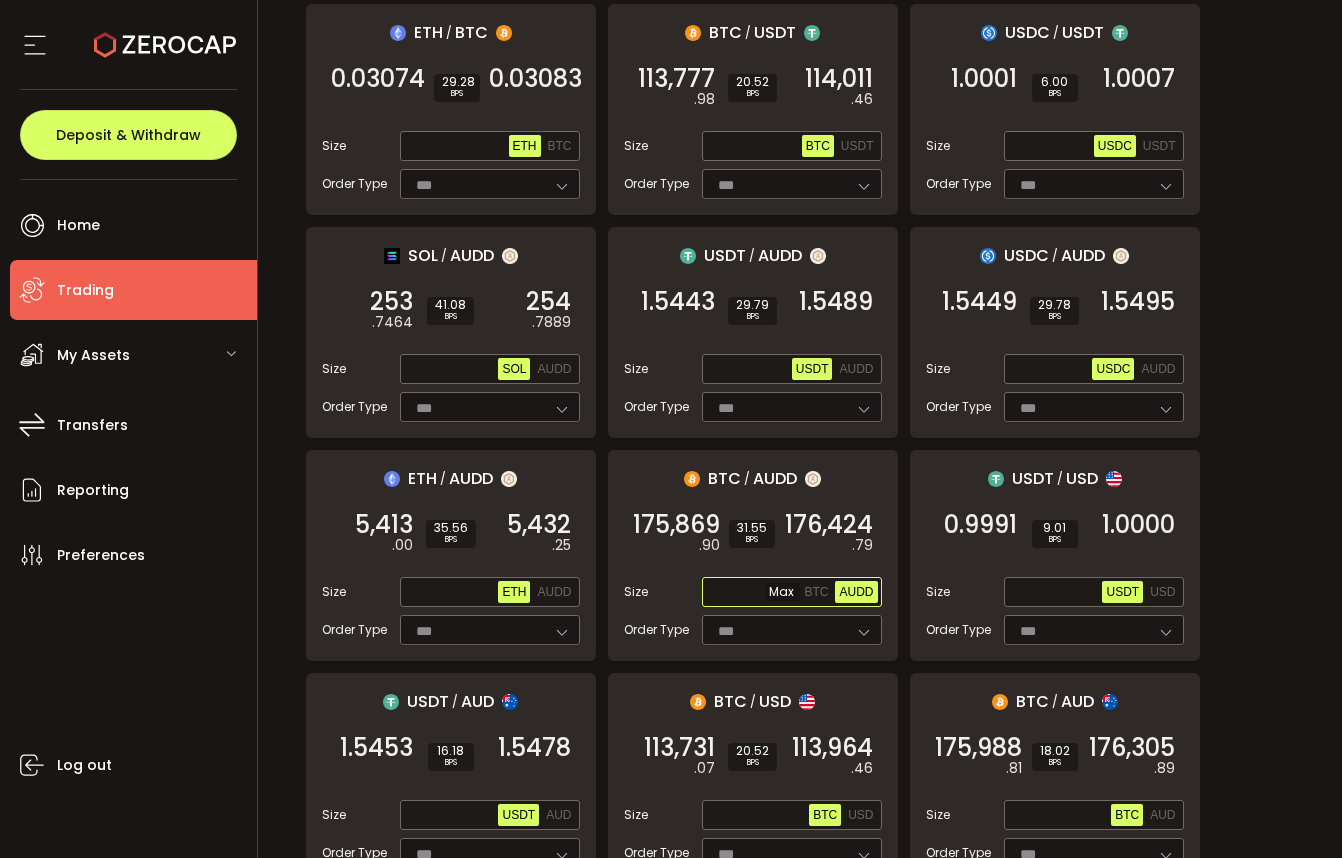 drag, startPoint x: 741, startPoint y: 589, endPoint x: 1085, endPoint y: 575, distance: 344.28476 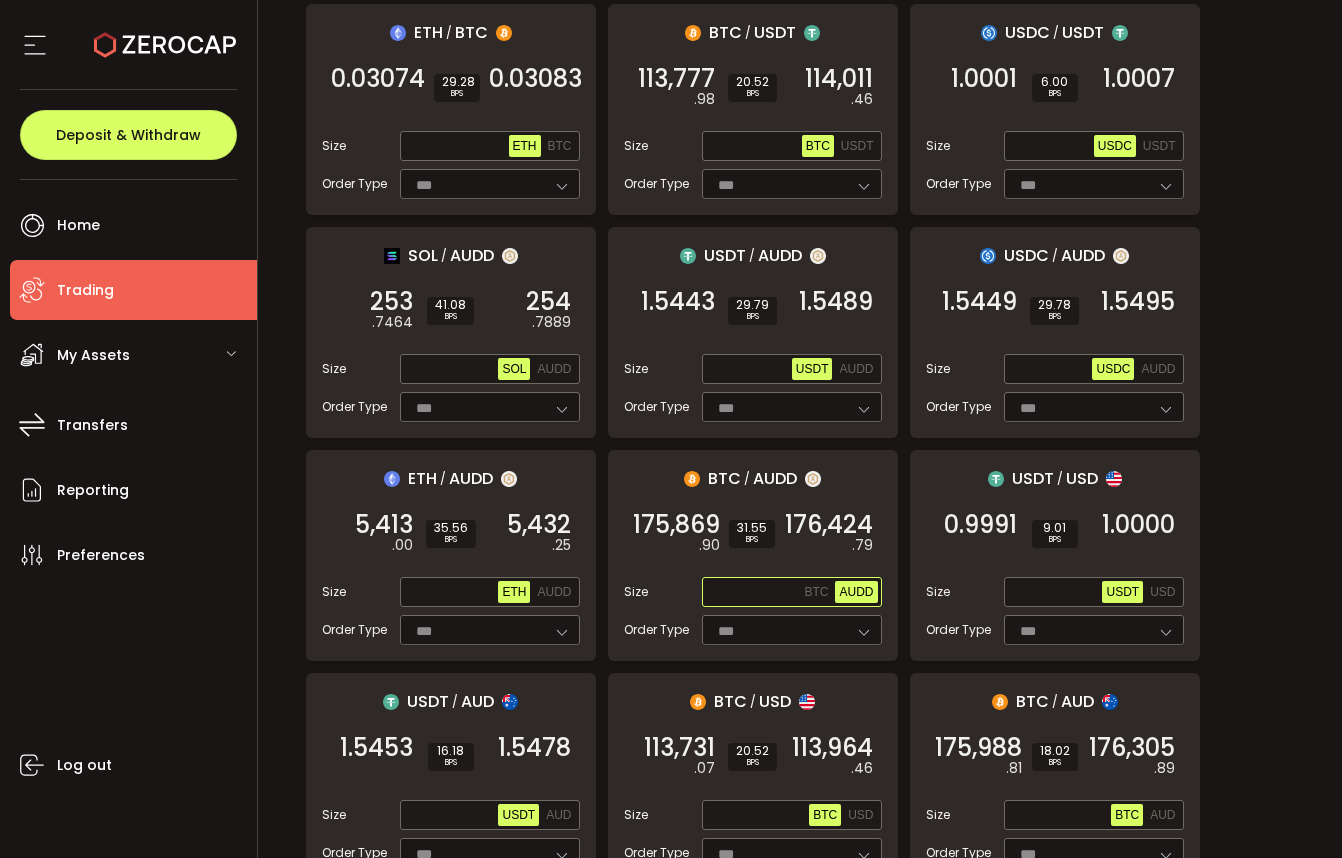 click at bounding box center (753, 593) 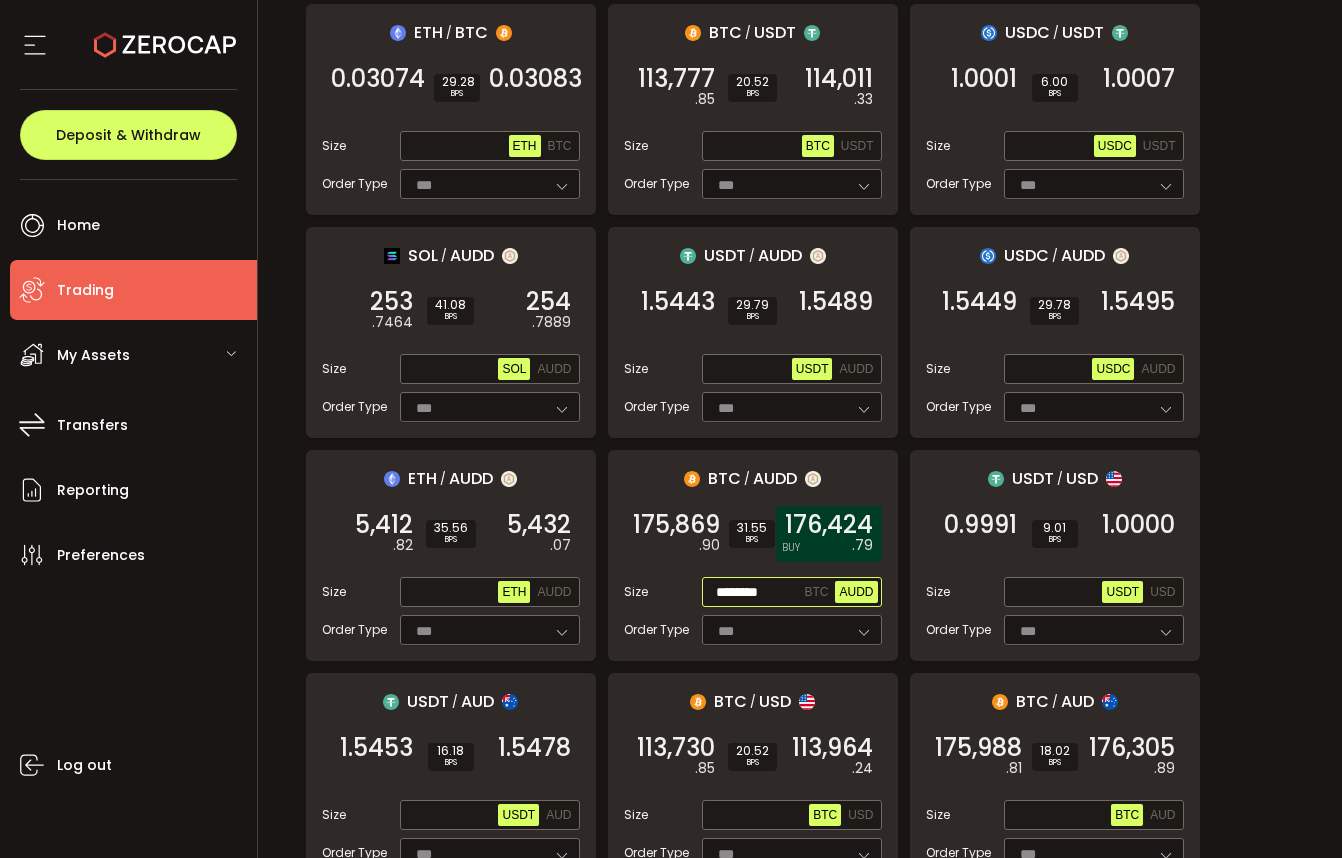 type on "********" 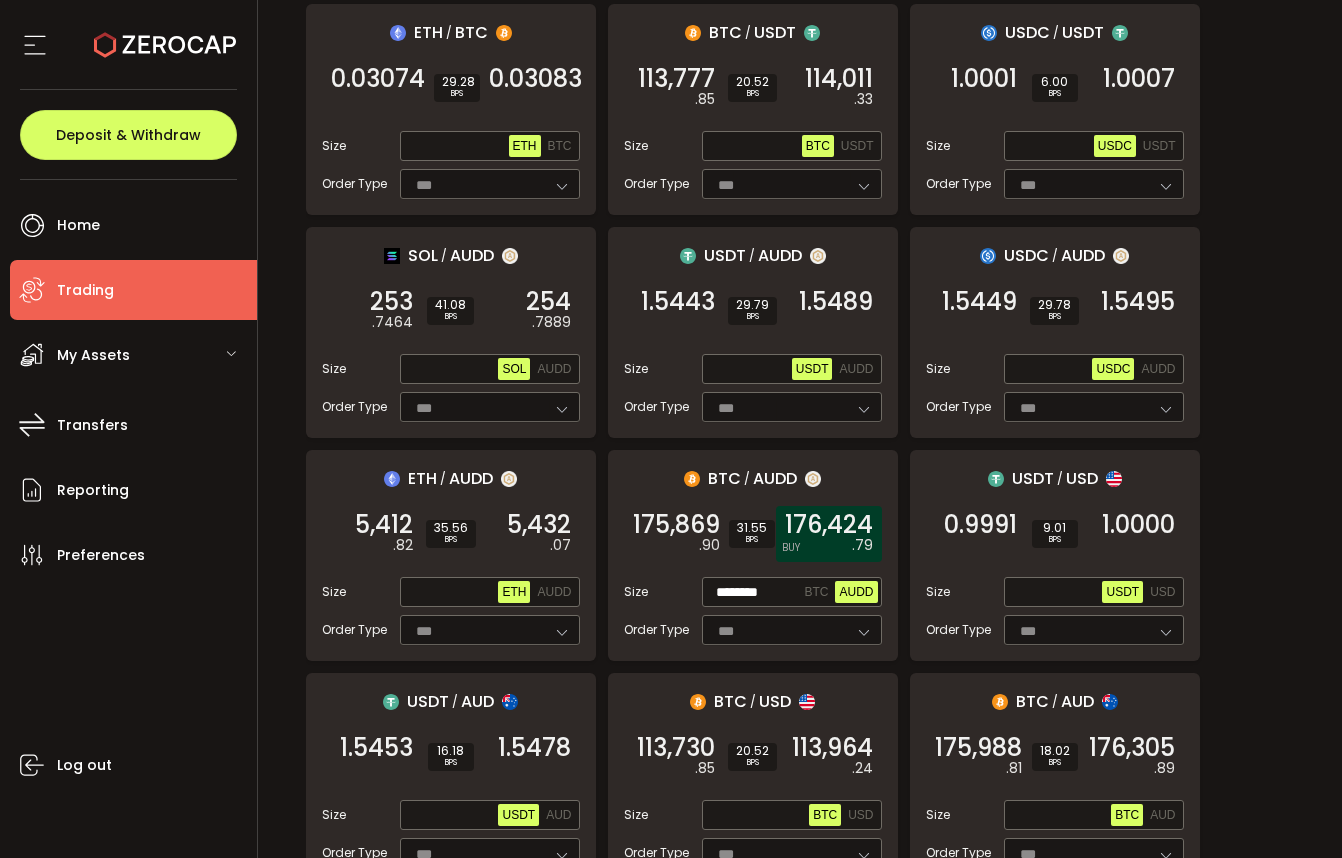 click on ".79" at bounding box center [862, 545] 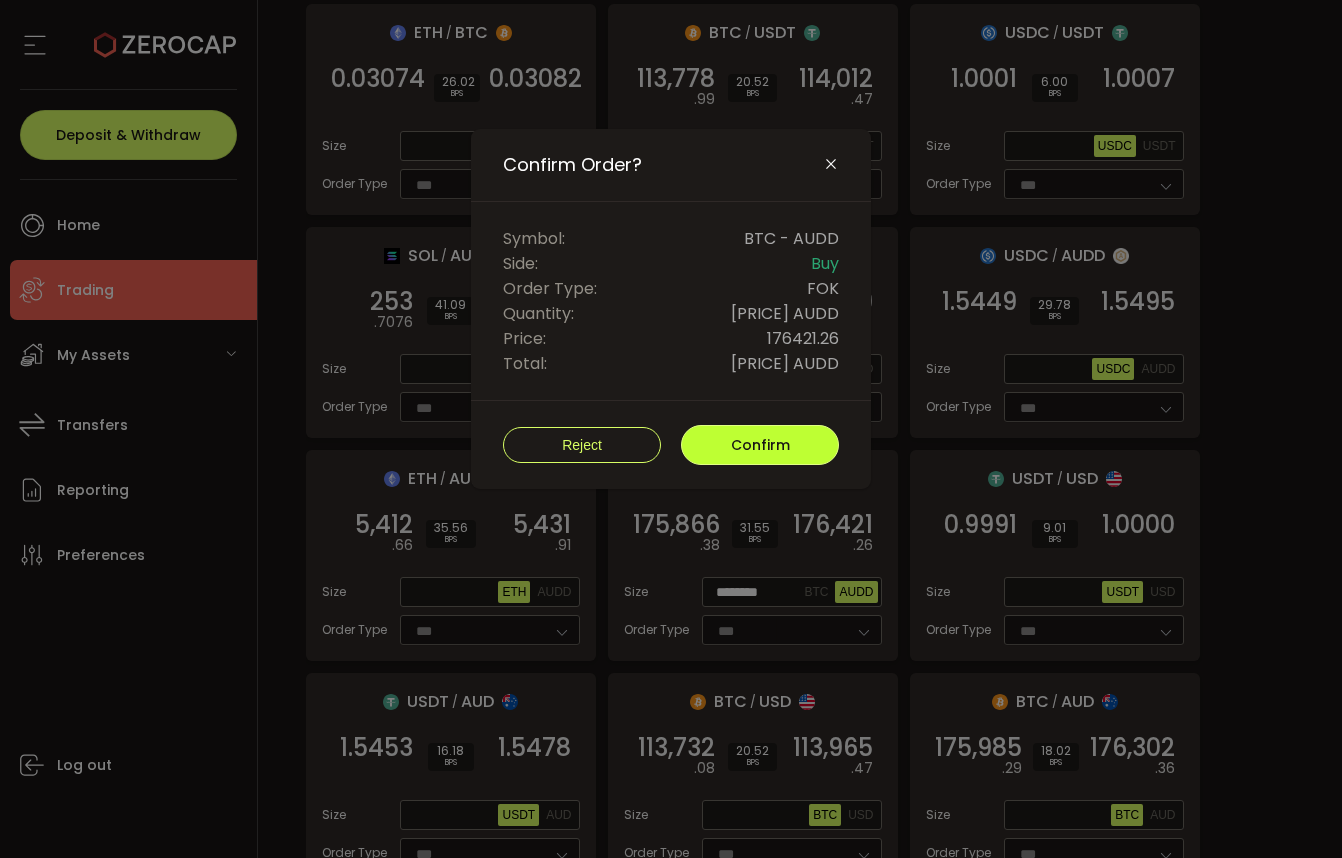 click on "Confirm" at bounding box center [760, 445] 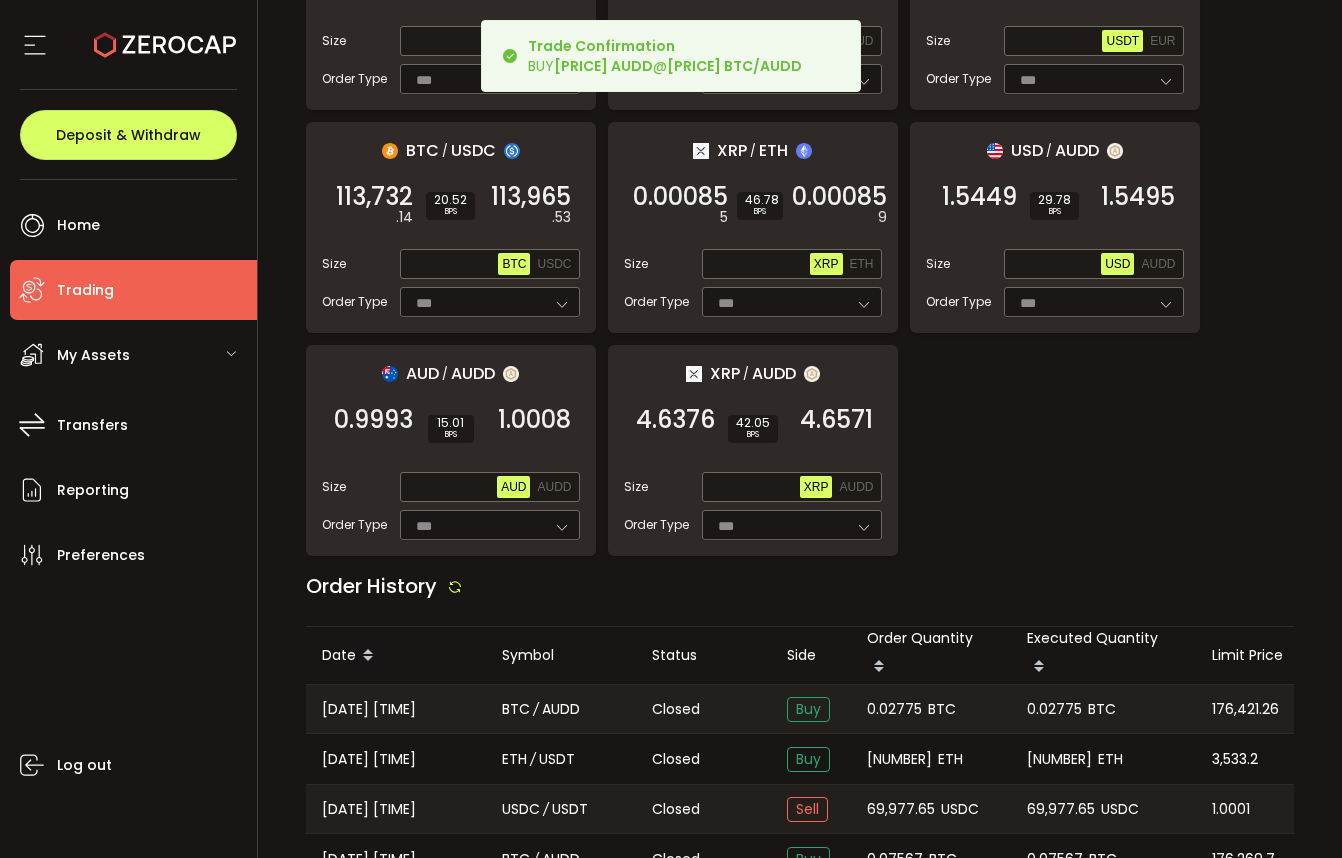 scroll, scrollTop: 2040, scrollLeft: 0, axis: vertical 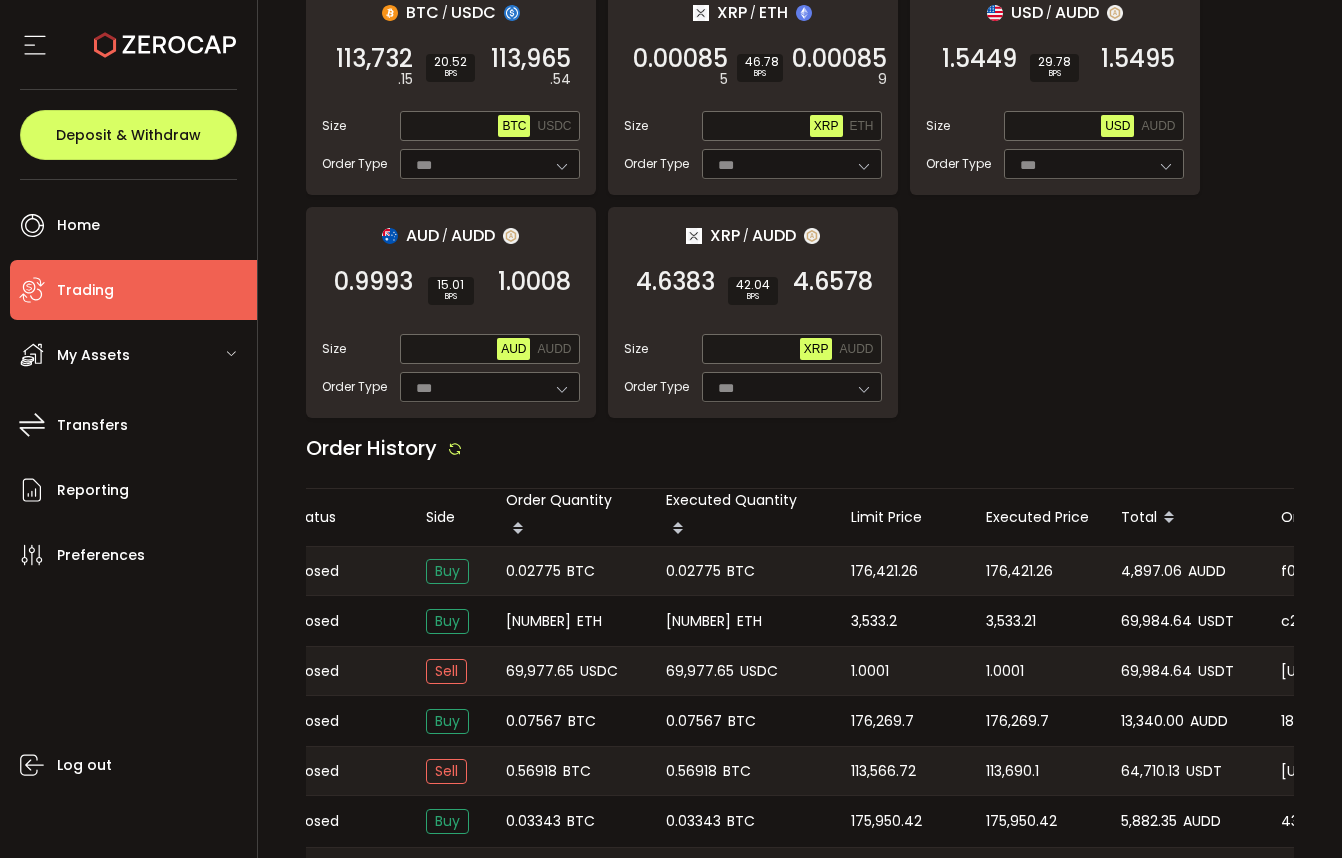 click on "176,421.26" at bounding box center (1019, 571) 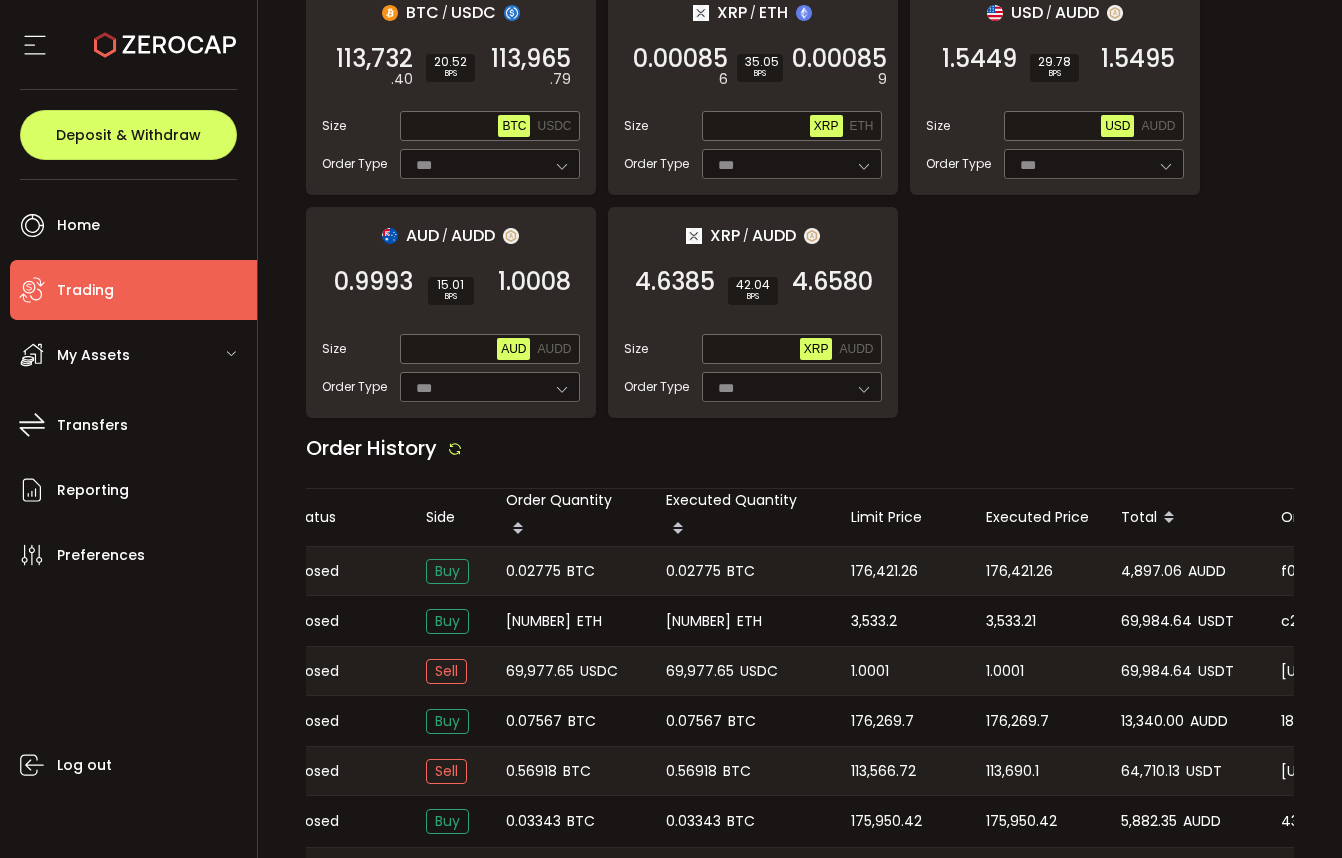 copy on "176,421.26" 